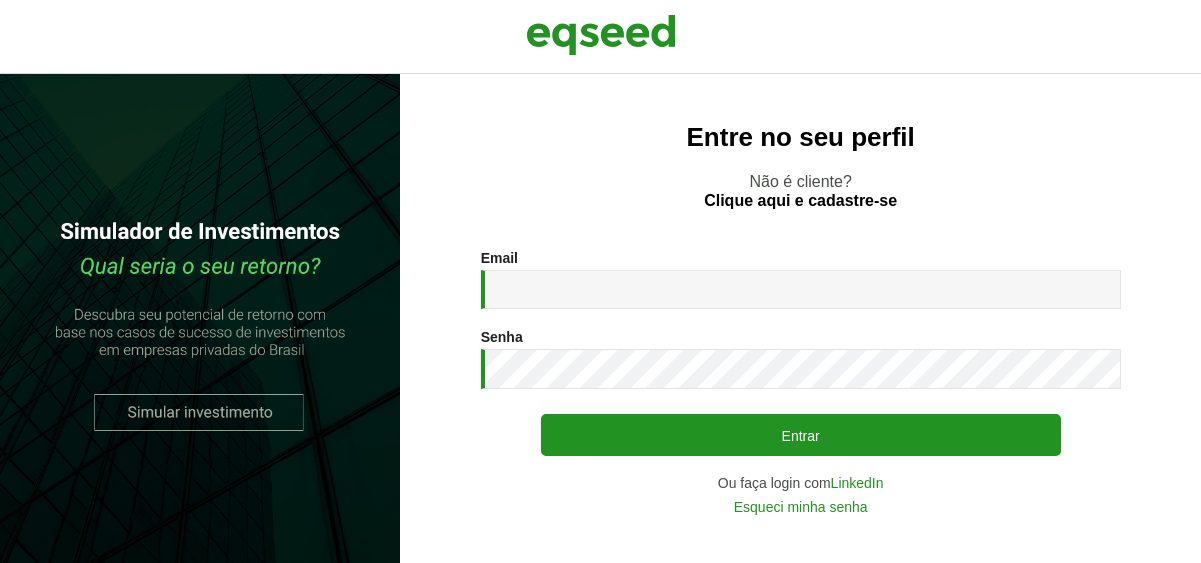 scroll, scrollTop: 0, scrollLeft: 0, axis: both 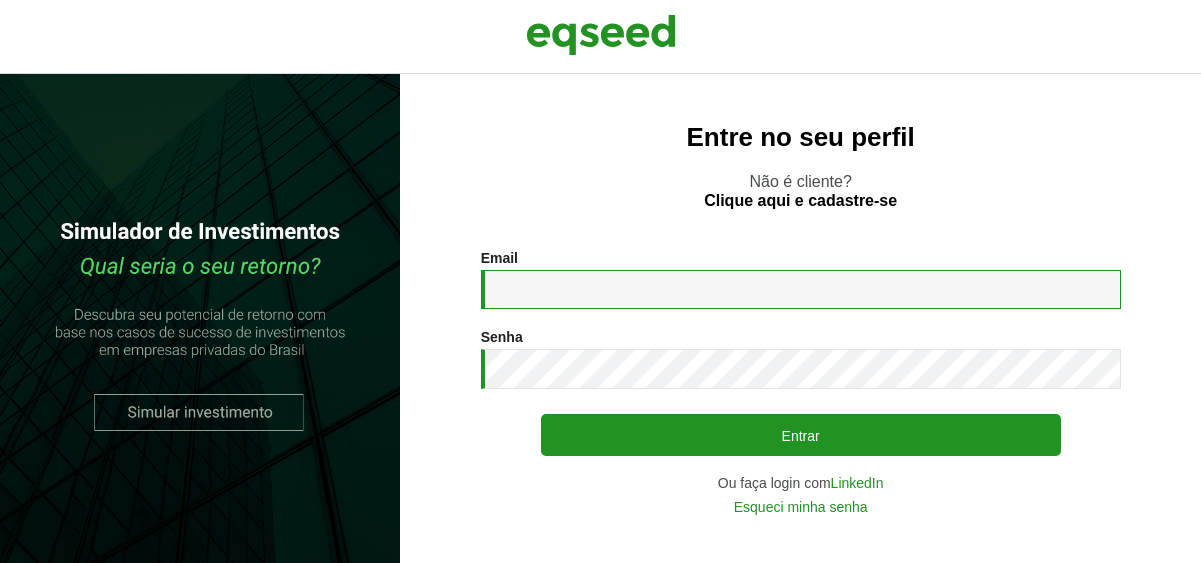 click on "Email  *" at bounding box center [801, 289] 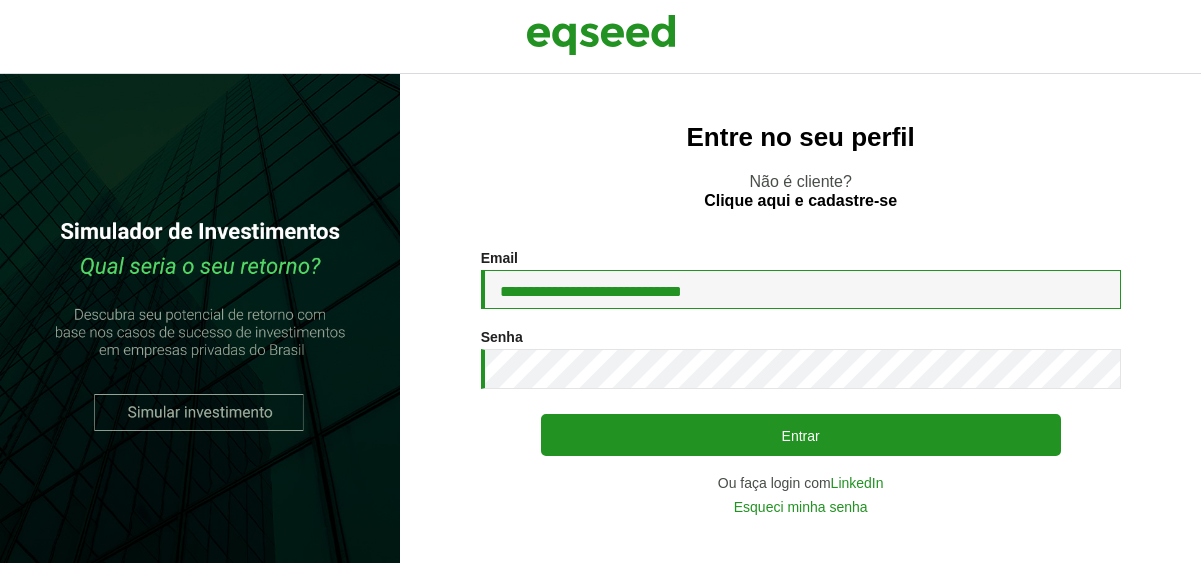 type on "**********" 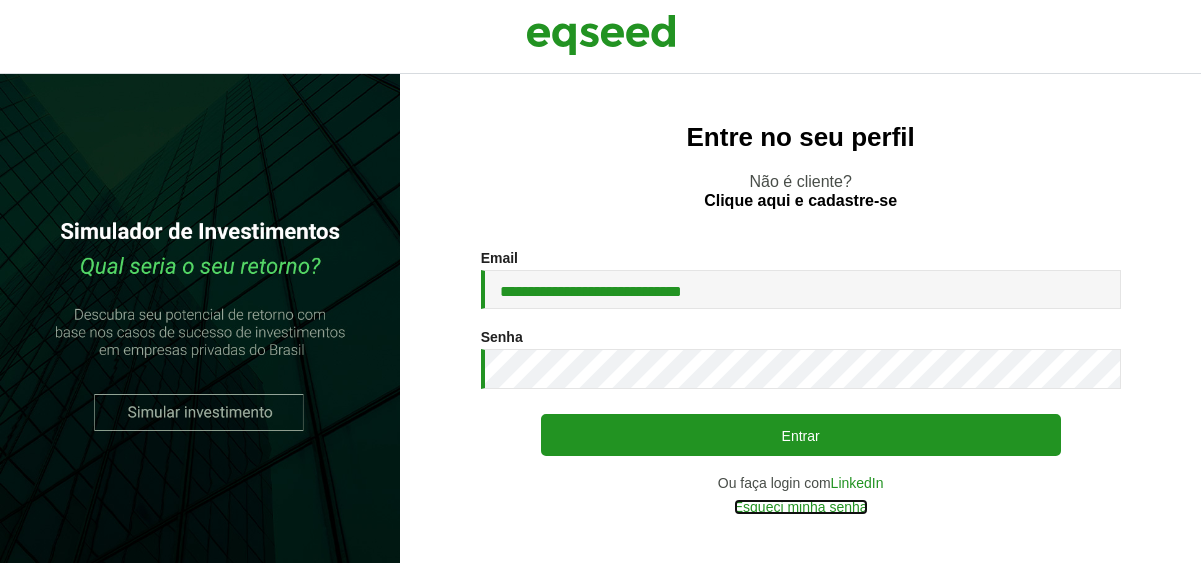 click on "Esqueci minha senha" at bounding box center [801, 507] 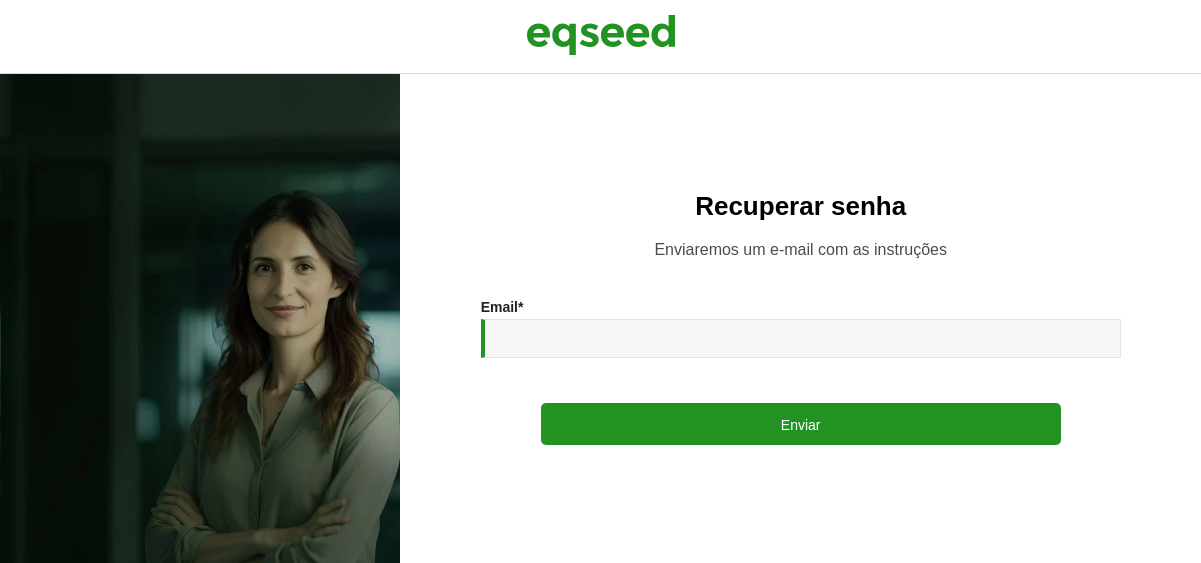 scroll, scrollTop: 0, scrollLeft: 0, axis: both 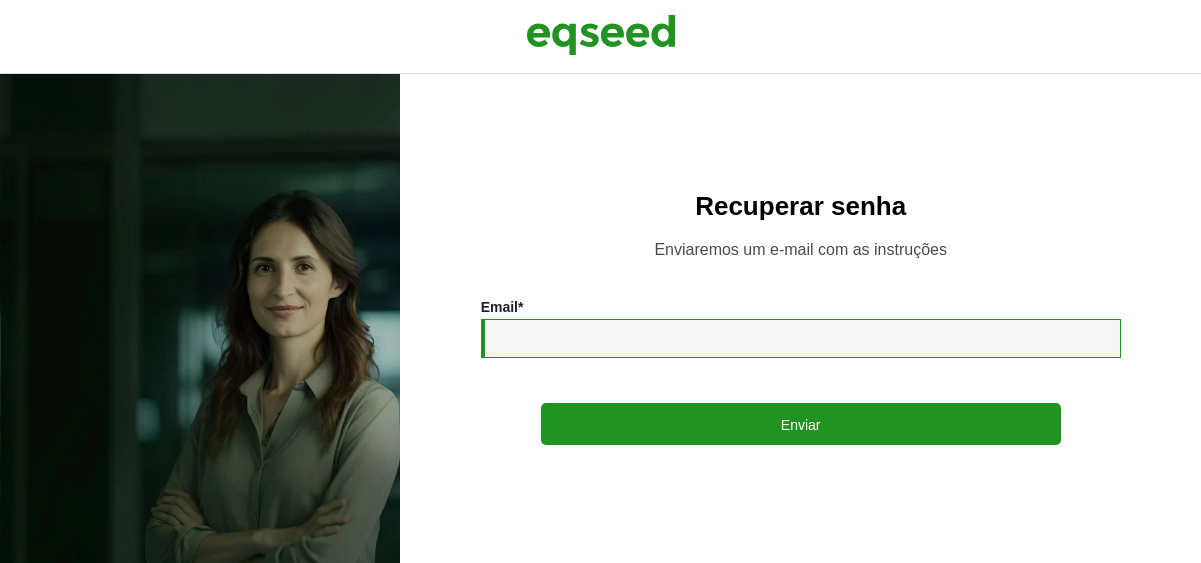 click on "Email  *" at bounding box center (801, 338) 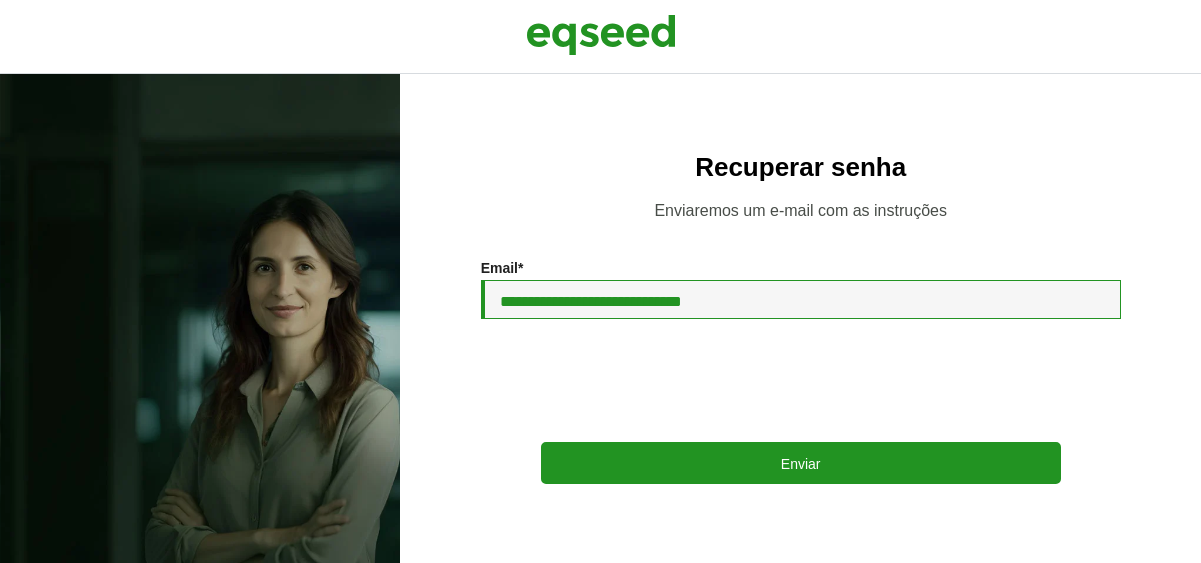 type on "**********" 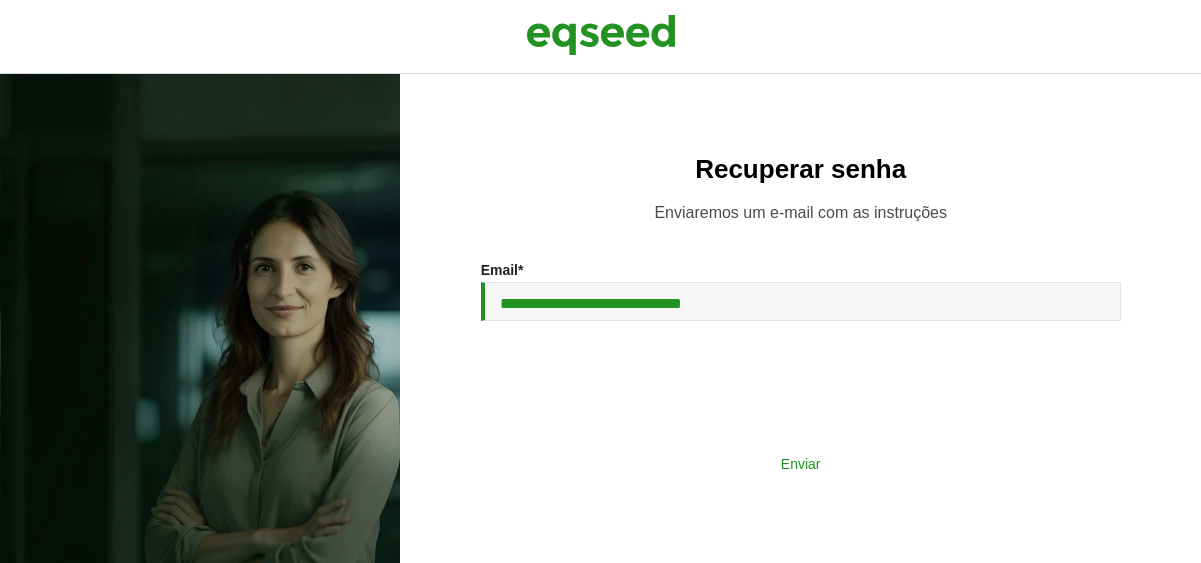 click on "Enviar" at bounding box center [801, 463] 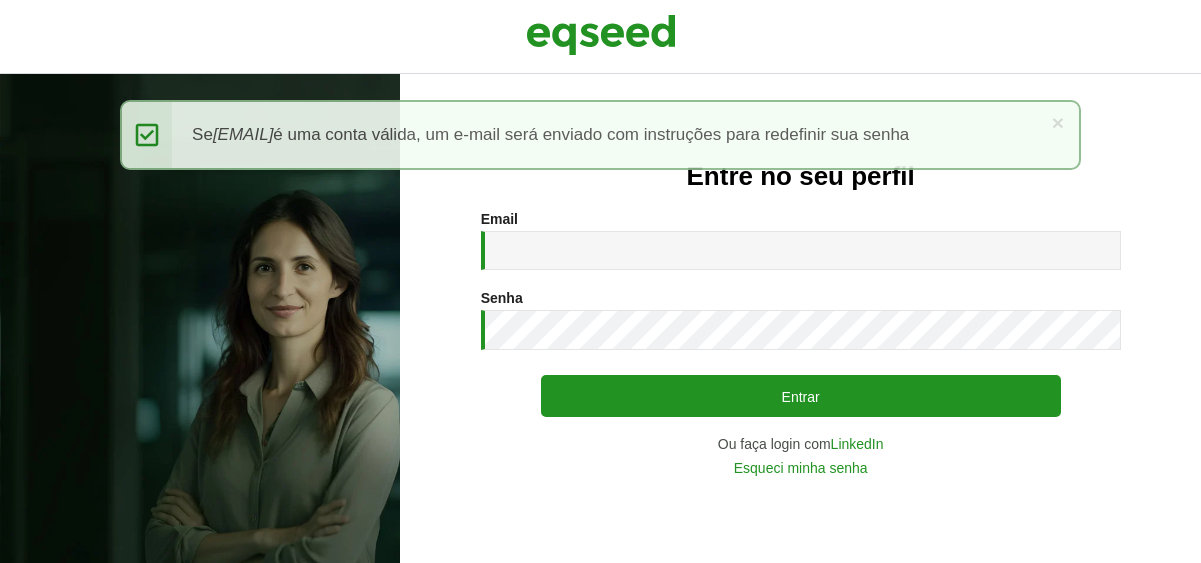 scroll, scrollTop: 0, scrollLeft: 0, axis: both 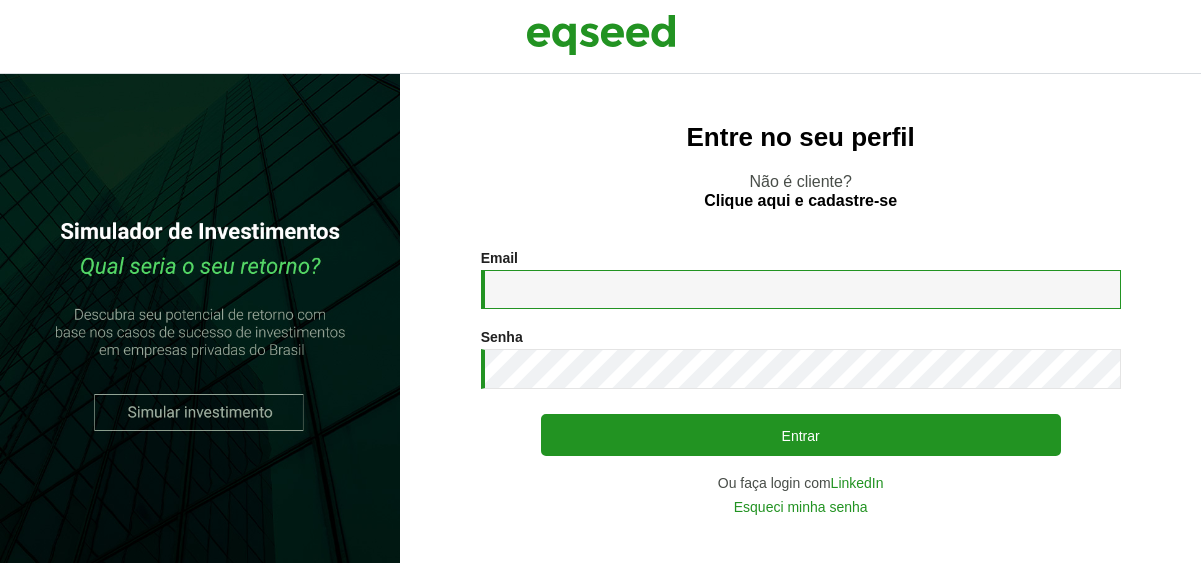 click on "Email  *" at bounding box center (801, 289) 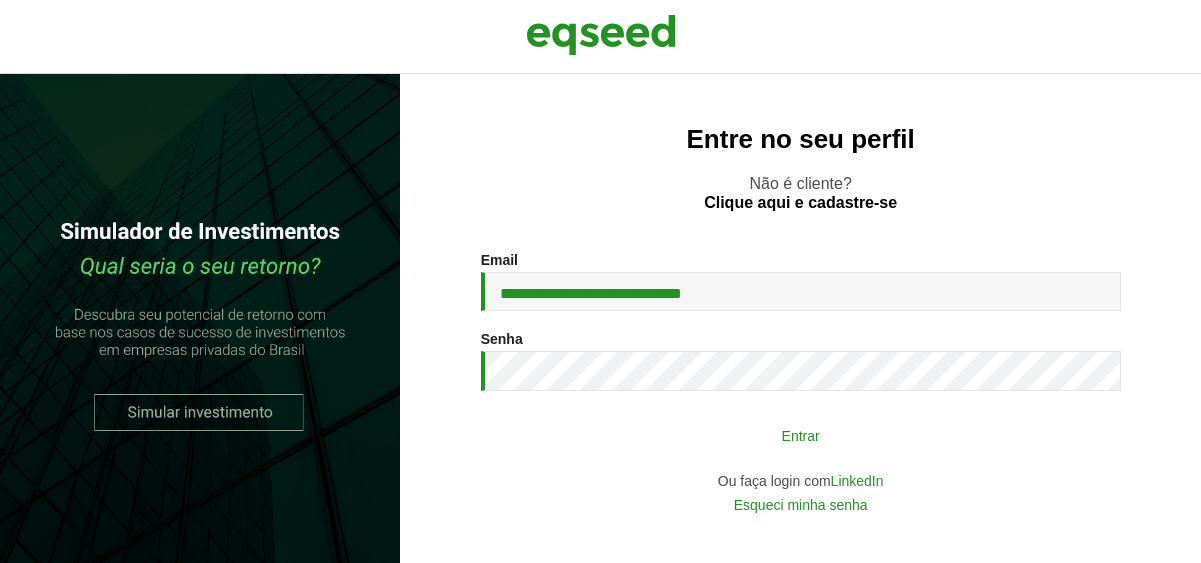 click on "Entrar" at bounding box center [801, 435] 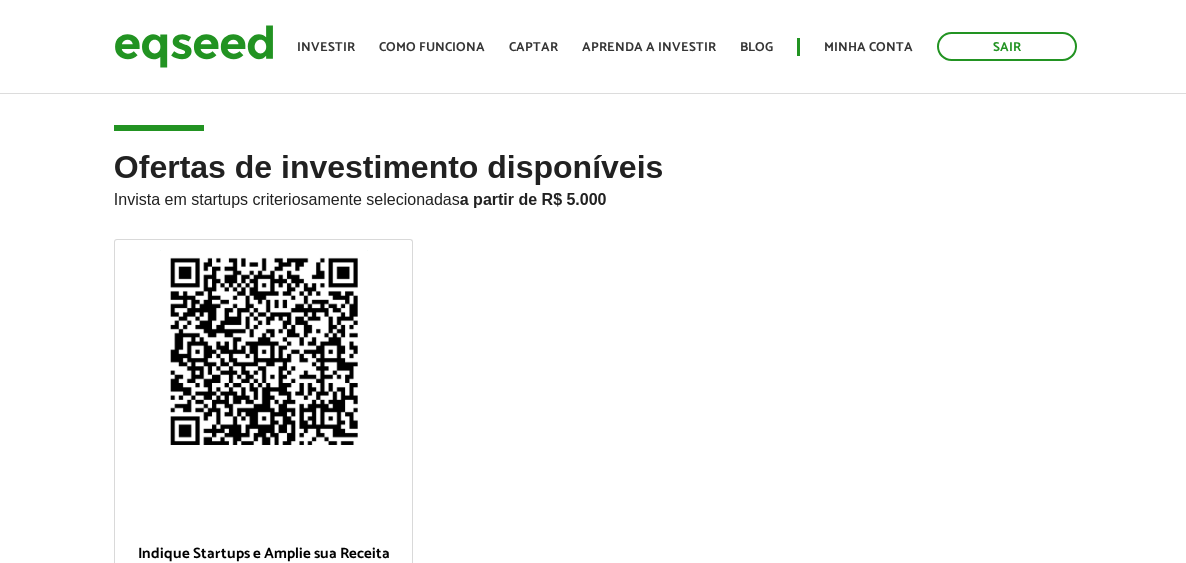 scroll, scrollTop: 0, scrollLeft: 0, axis: both 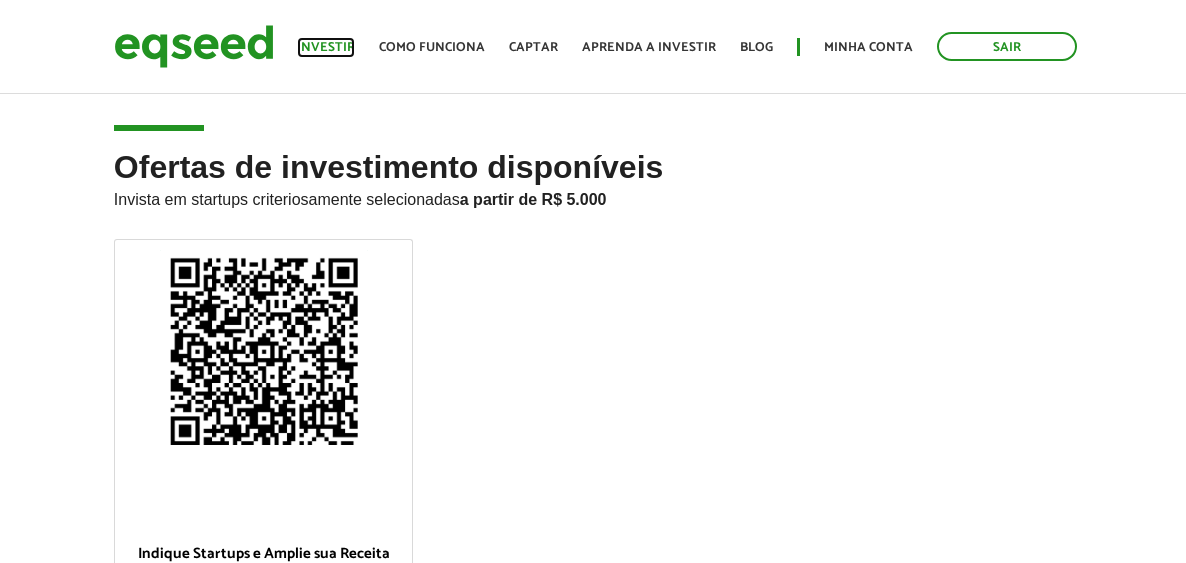 click on "Investir" at bounding box center [326, 47] 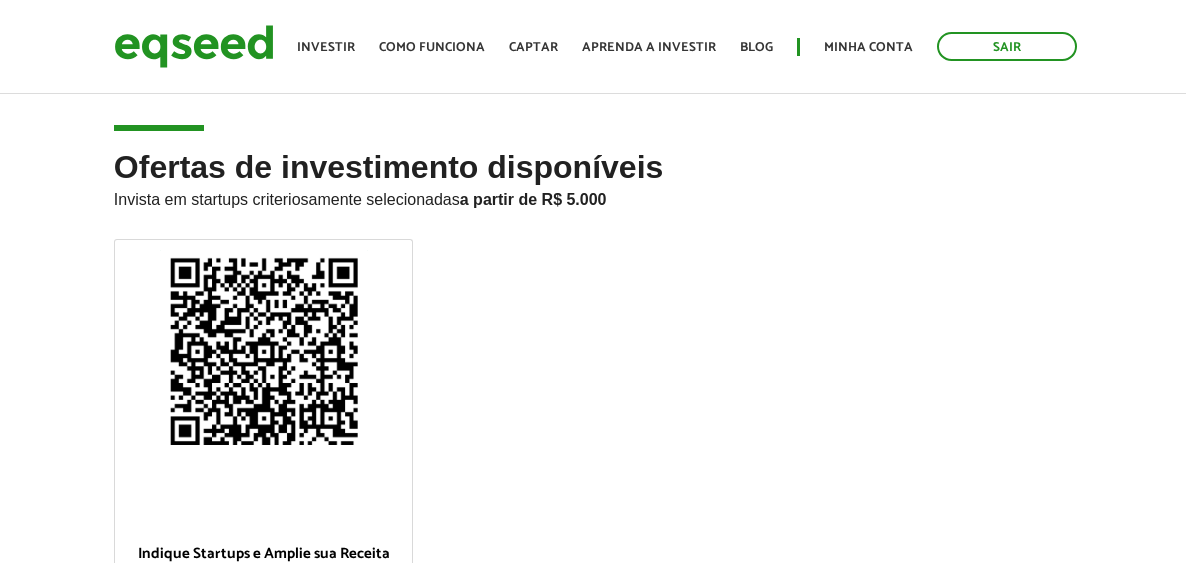 scroll, scrollTop: 0, scrollLeft: 0, axis: both 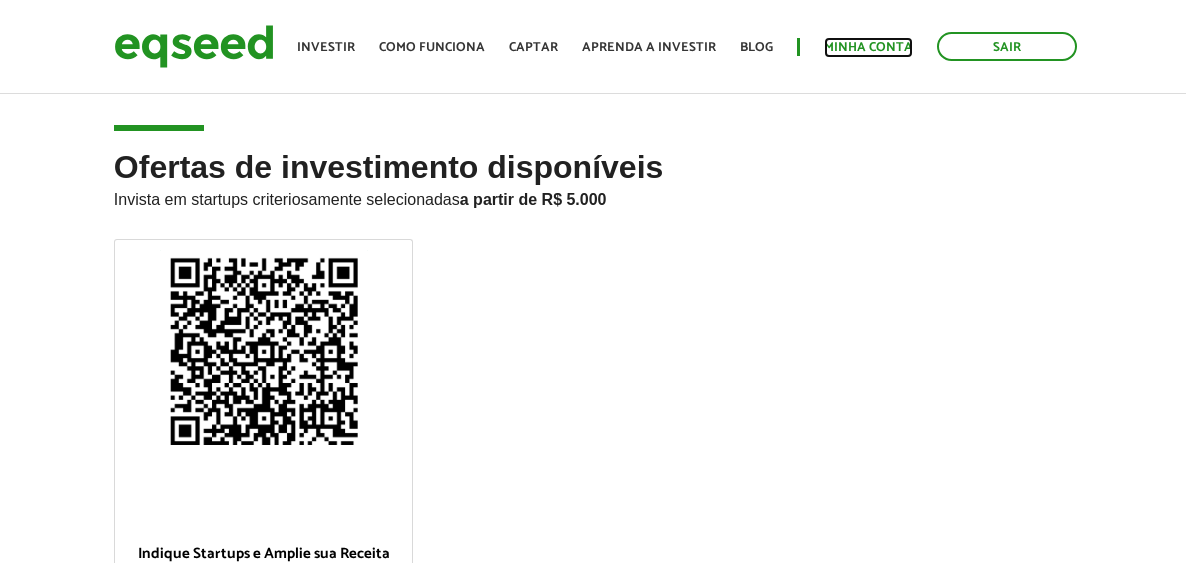 click on "Minha conta" at bounding box center (868, 47) 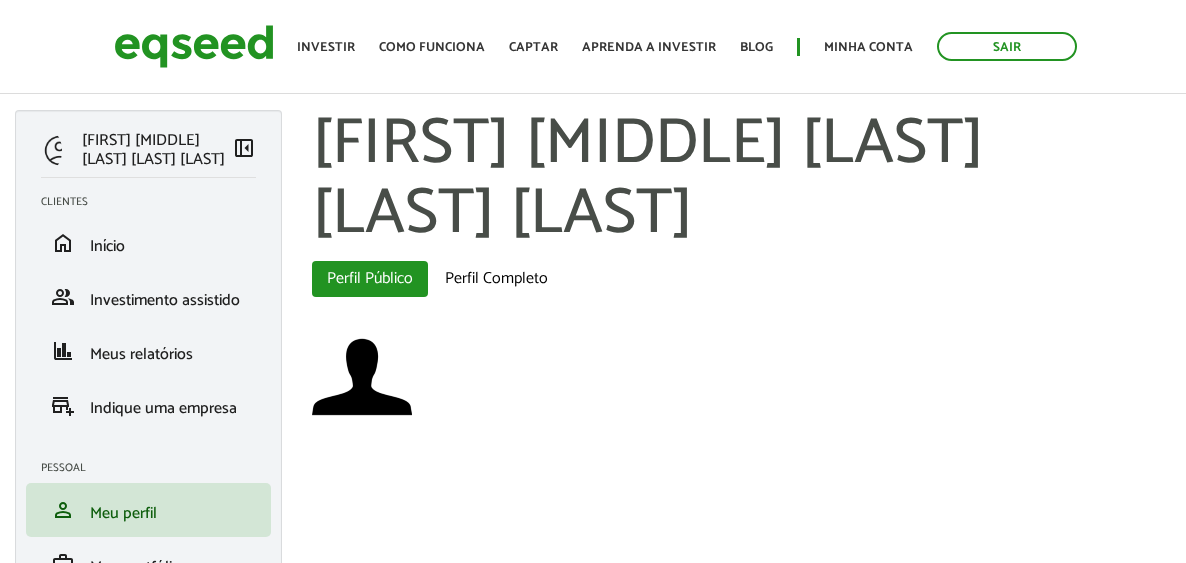 scroll, scrollTop: 0, scrollLeft: 0, axis: both 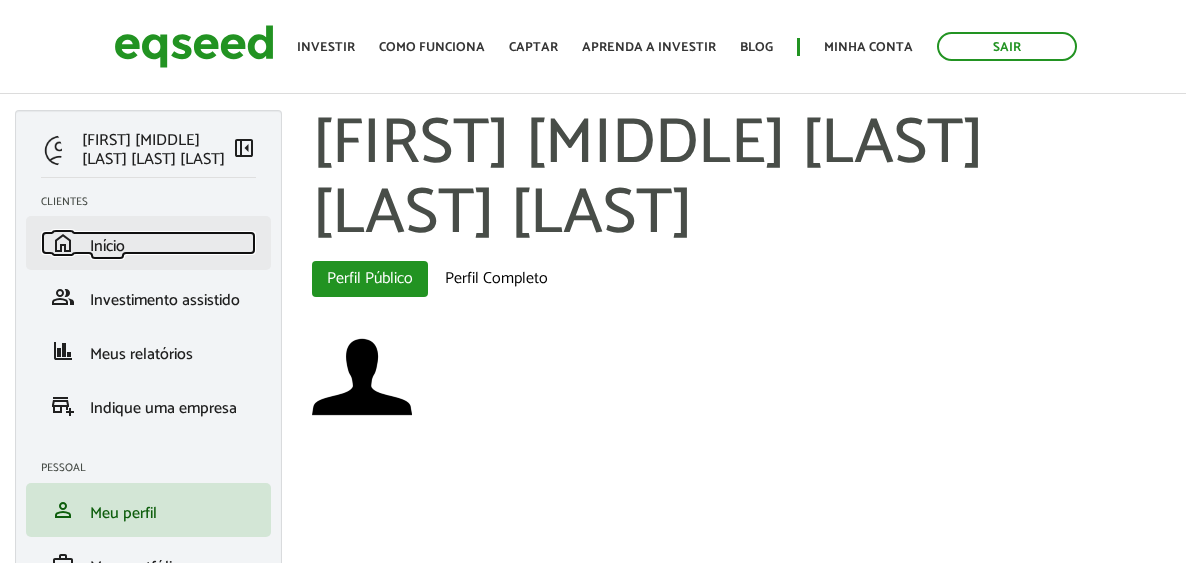 click on "Início" at bounding box center (107, 246) 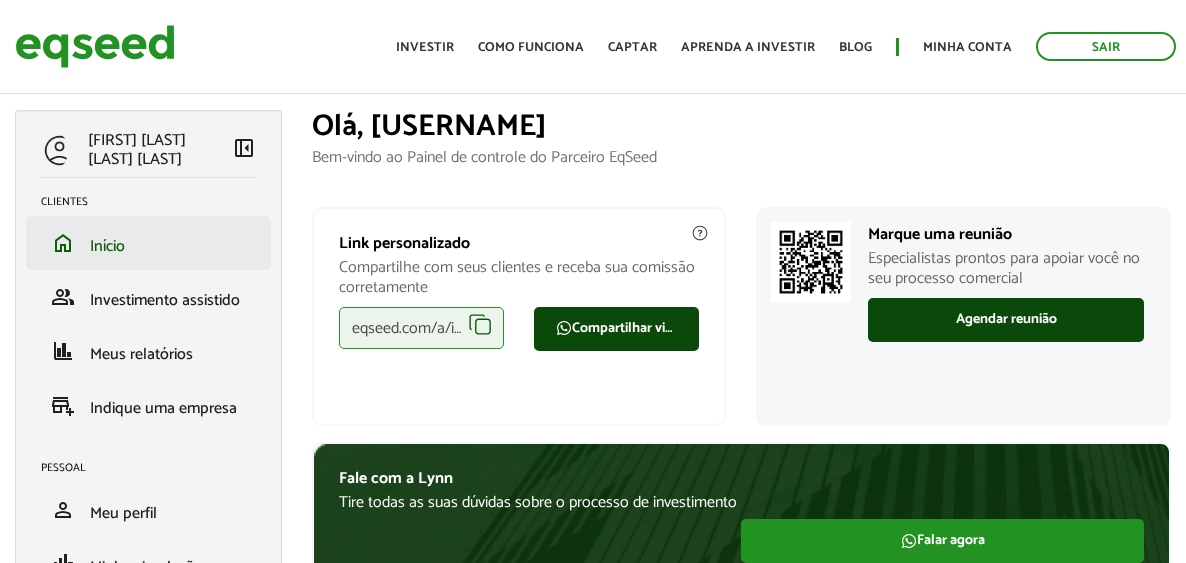 scroll, scrollTop: 0, scrollLeft: 0, axis: both 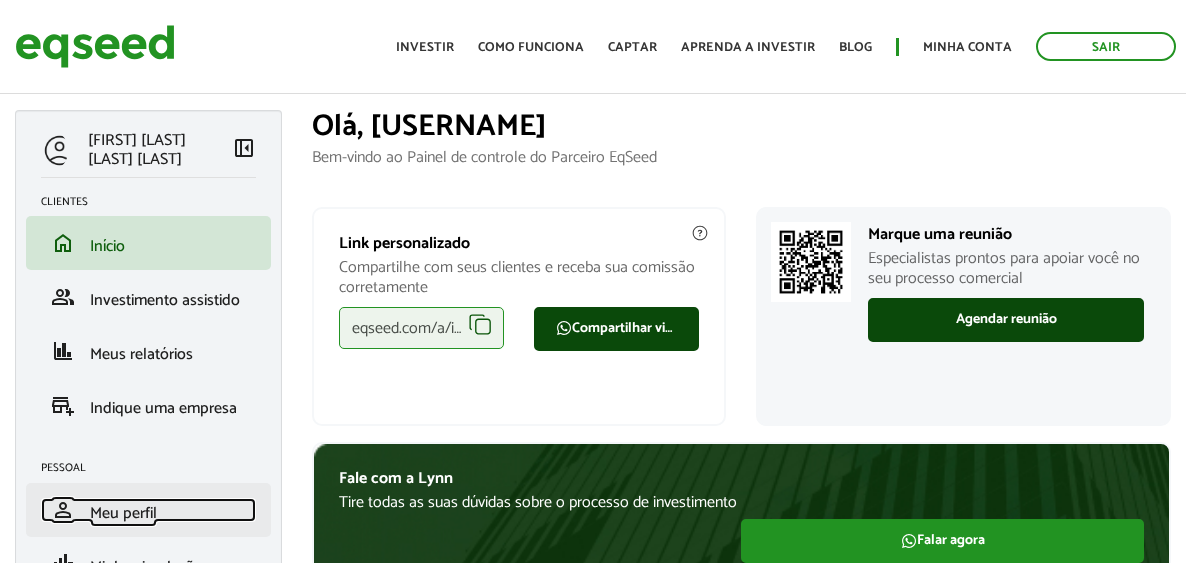 click on "Meu perfil" at bounding box center (123, 513) 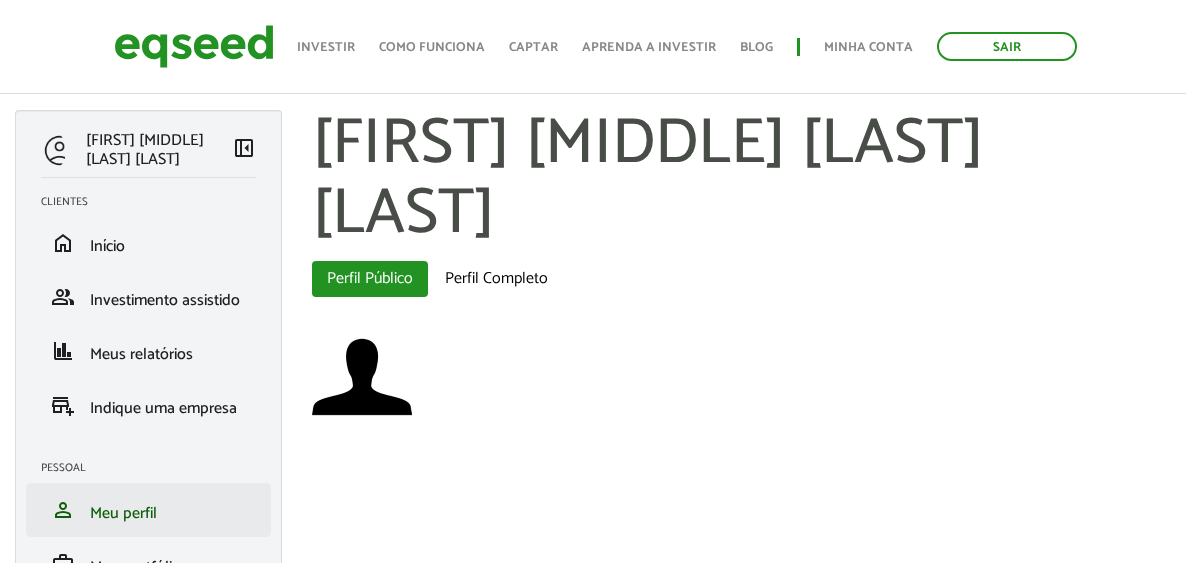 scroll, scrollTop: 109, scrollLeft: 0, axis: vertical 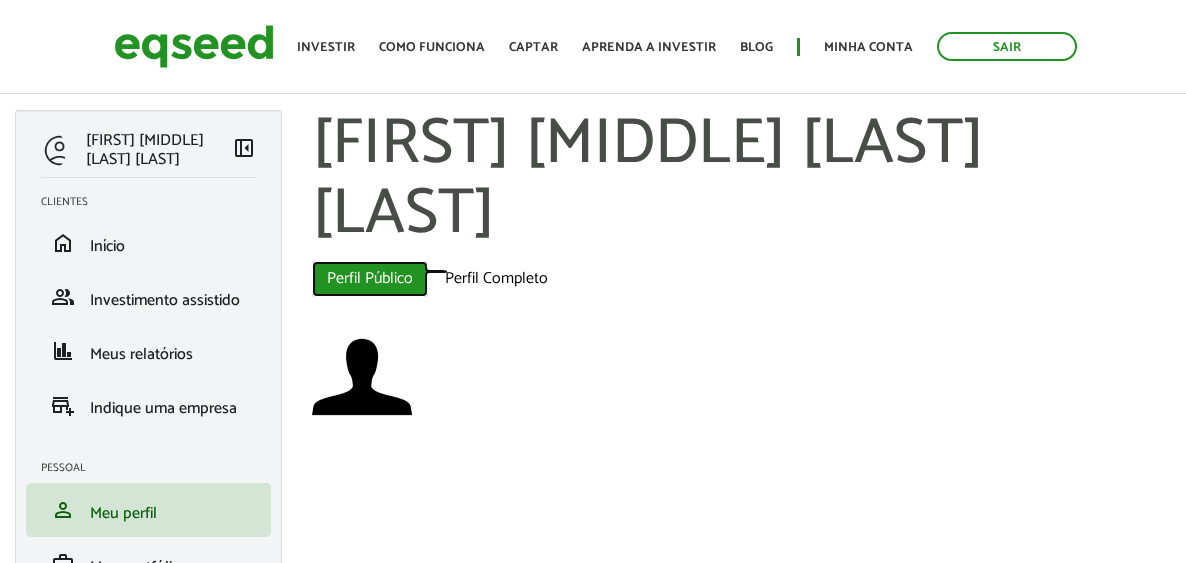 click on "Perfil Público (aba ativa)" at bounding box center (370, 279) 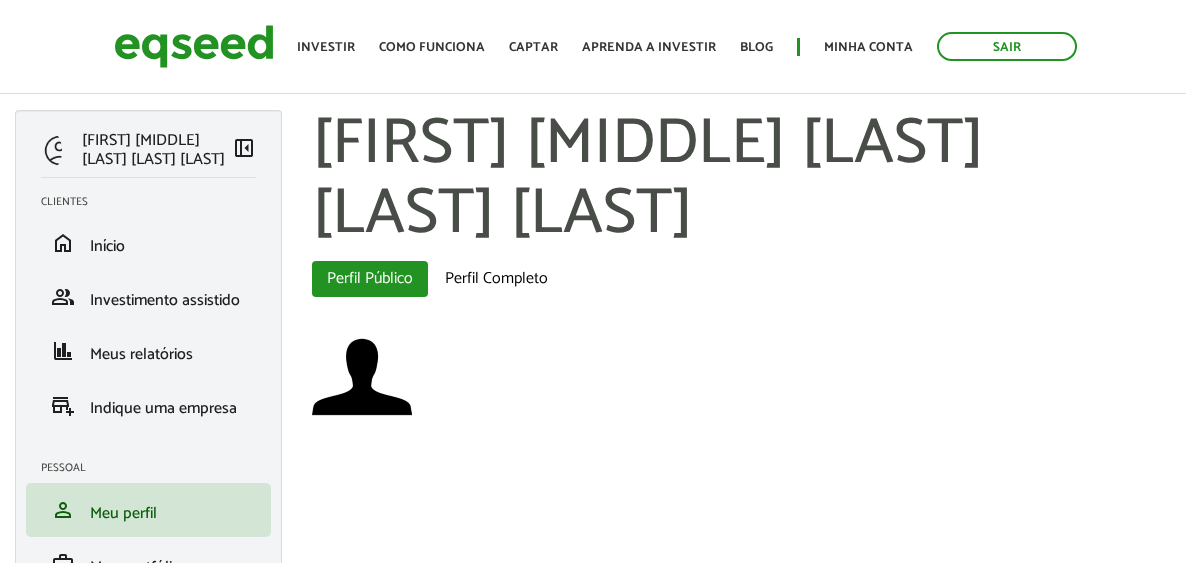 scroll, scrollTop: 0, scrollLeft: 0, axis: both 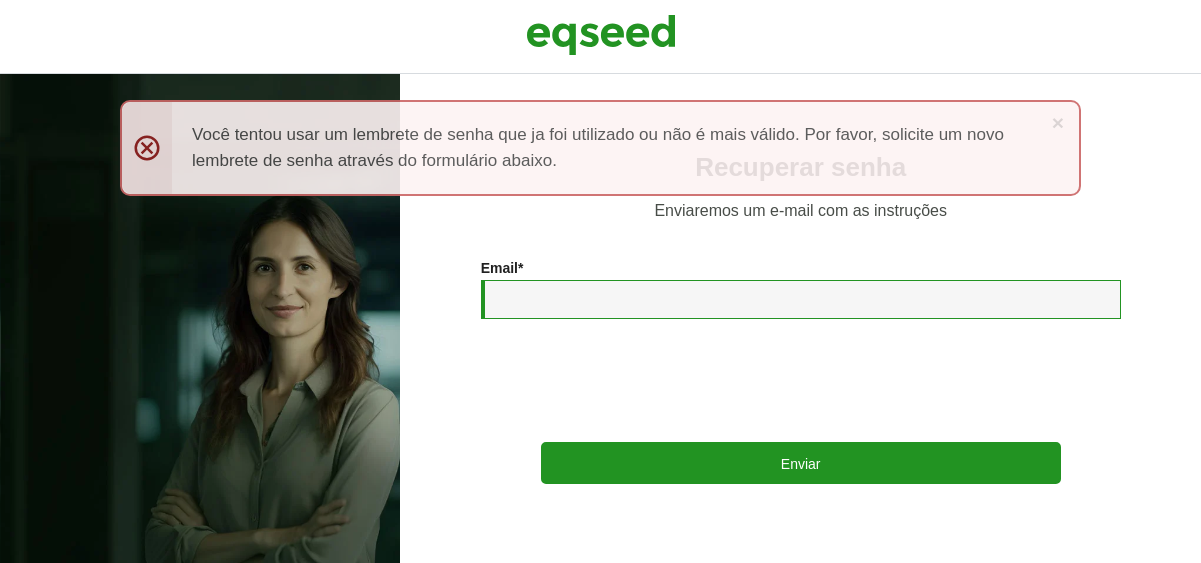 click on "Email  *" at bounding box center (801, 299) 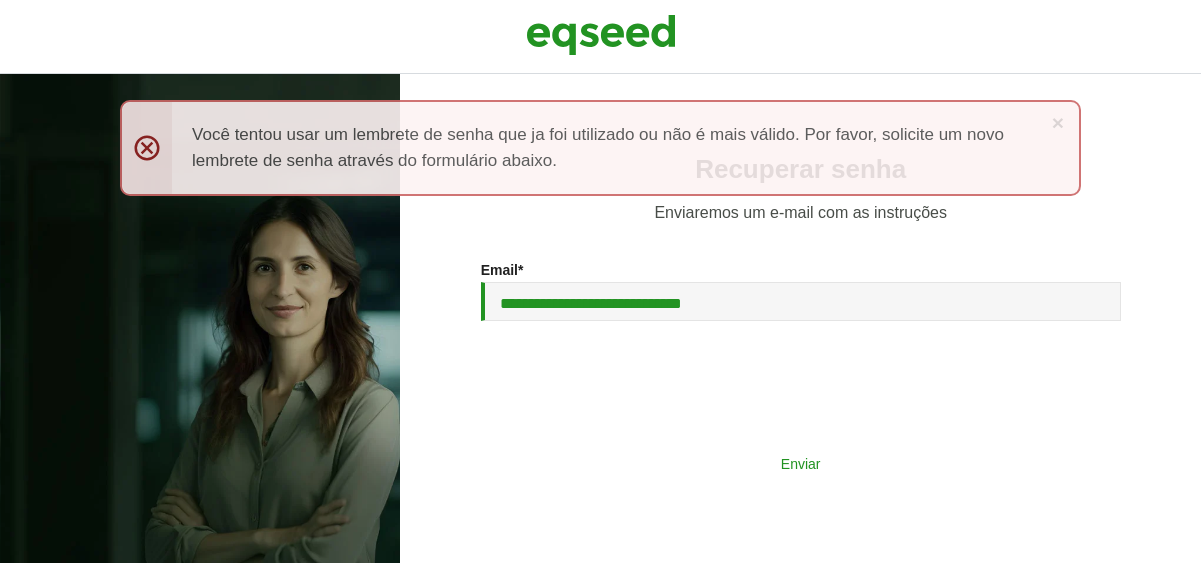 click on "Enviar" at bounding box center [801, 463] 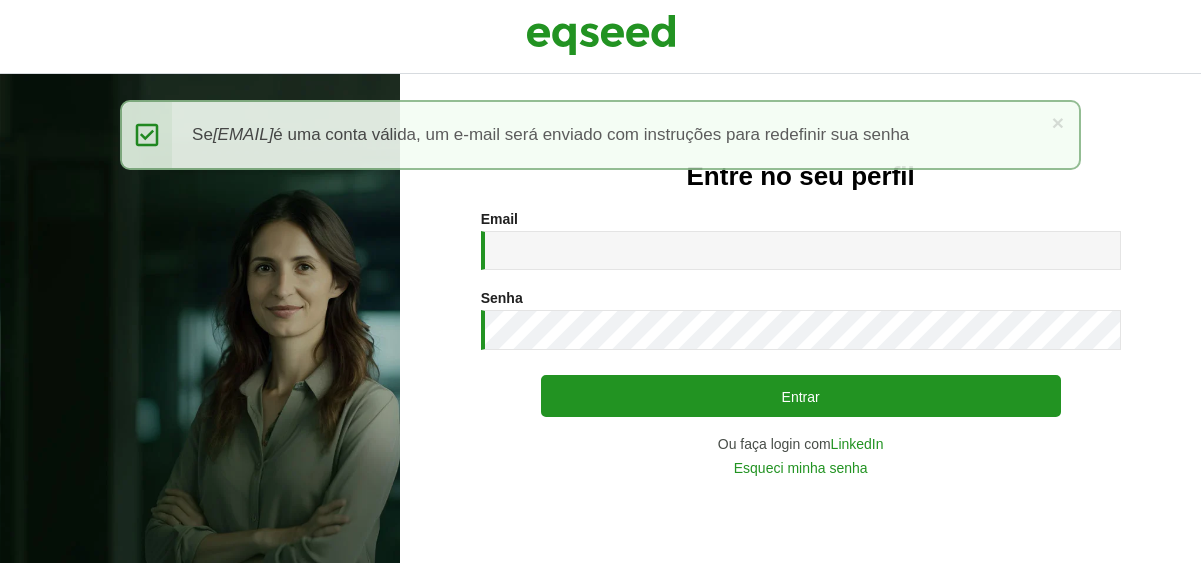 scroll, scrollTop: 0, scrollLeft: 0, axis: both 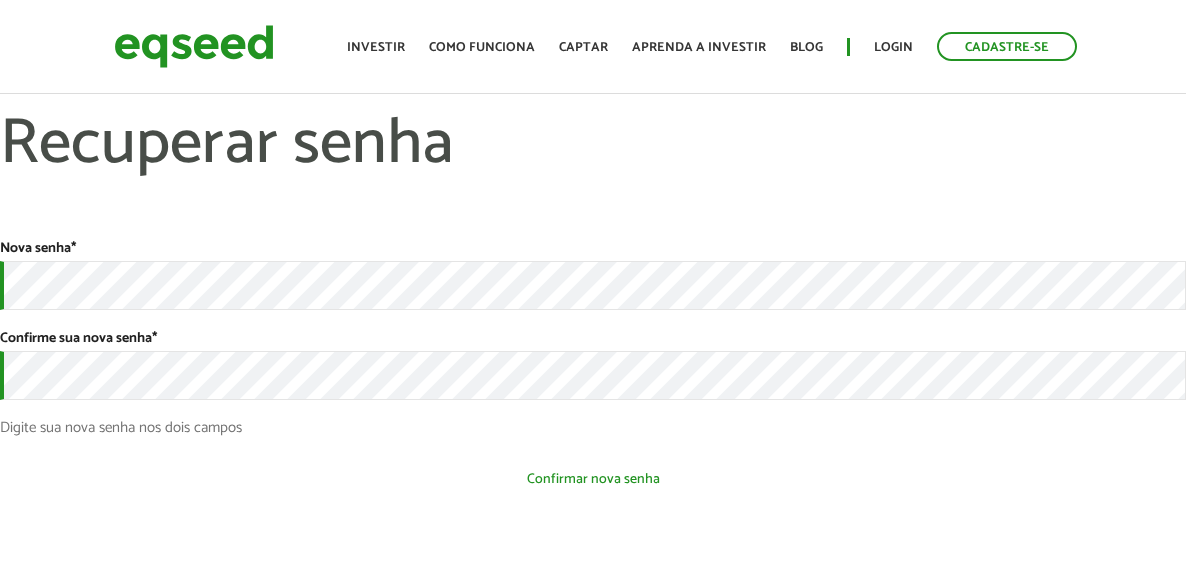 click on "Confirmar nova senha" at bounding box center [593, 479] 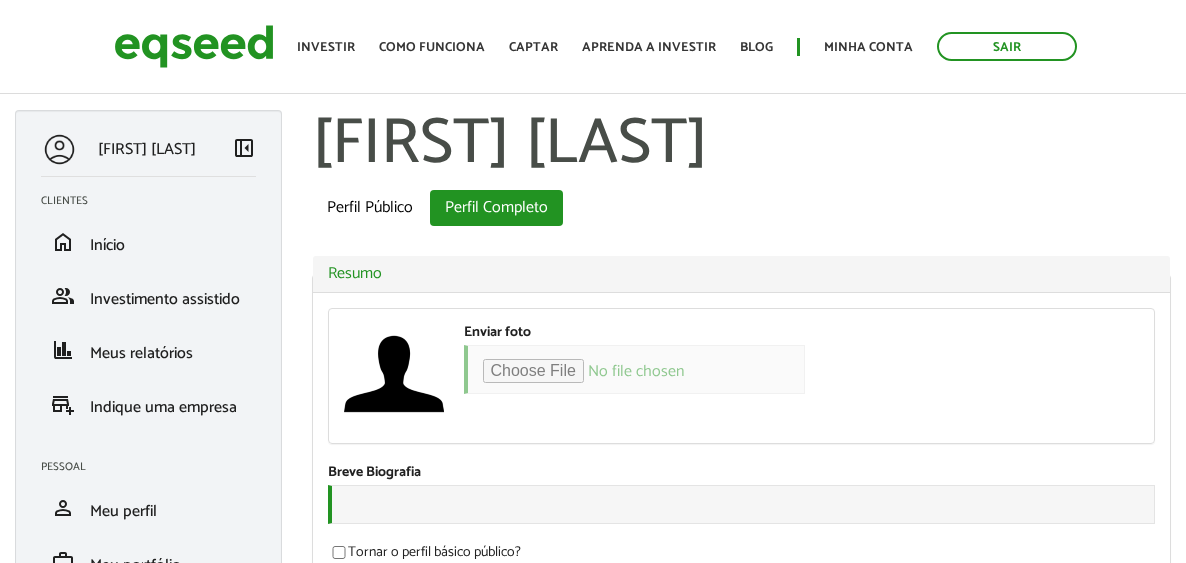 scroll, scrollTop: 0, scrollLeft: 0, axis: both 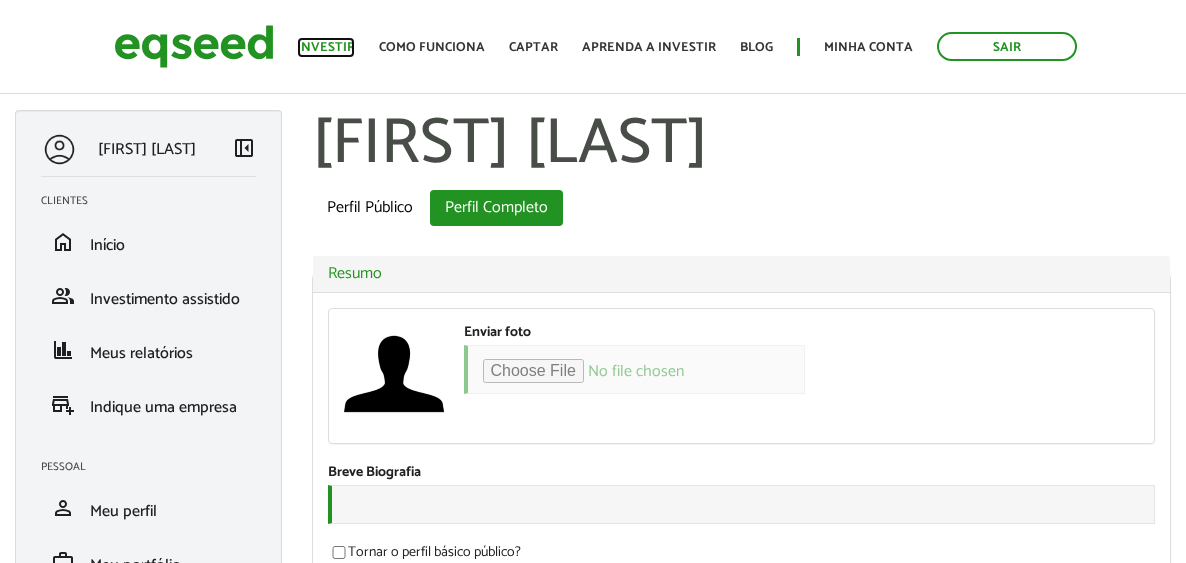 click on "Investir" at bounding box center [326, 47] 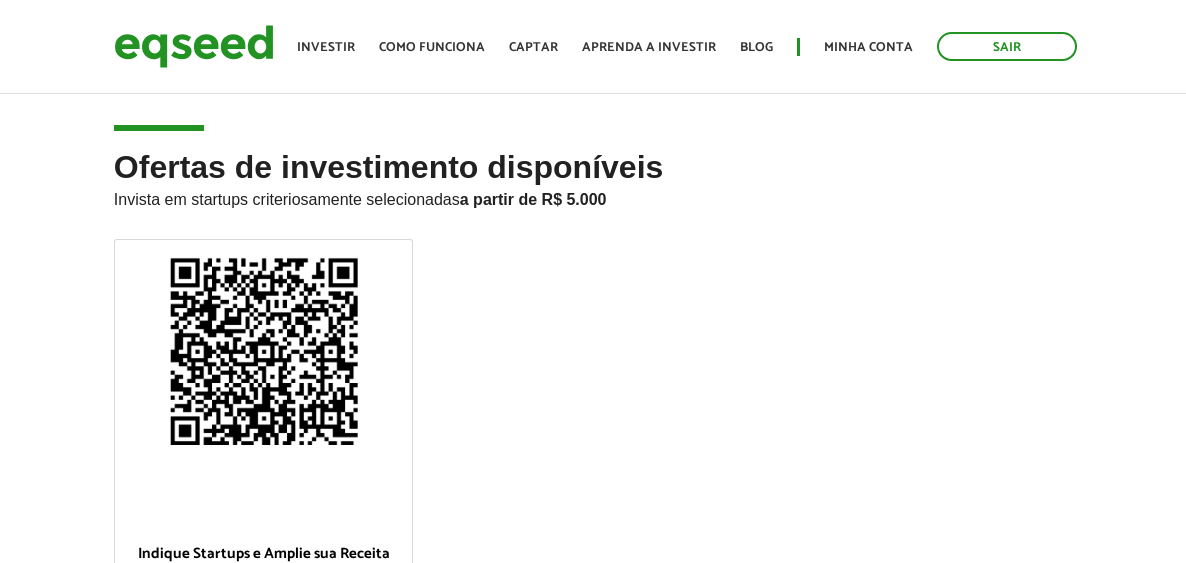 scroll, scrollTop: 0, scrollLeft: 0, axis: both 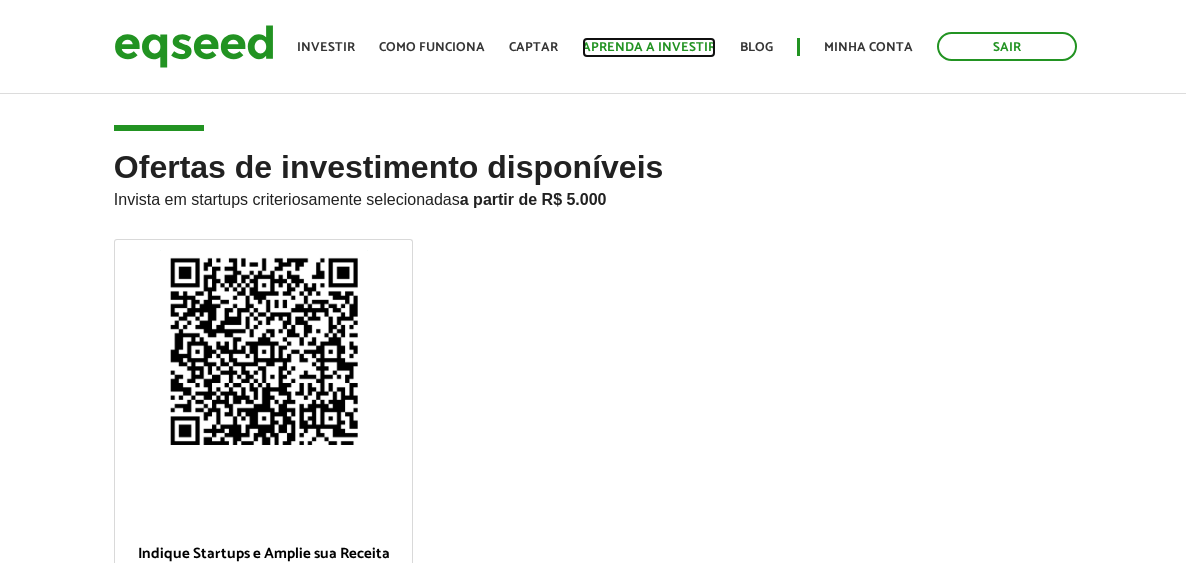 click on "Aprenda a investir" at bounding box center (649, 47) 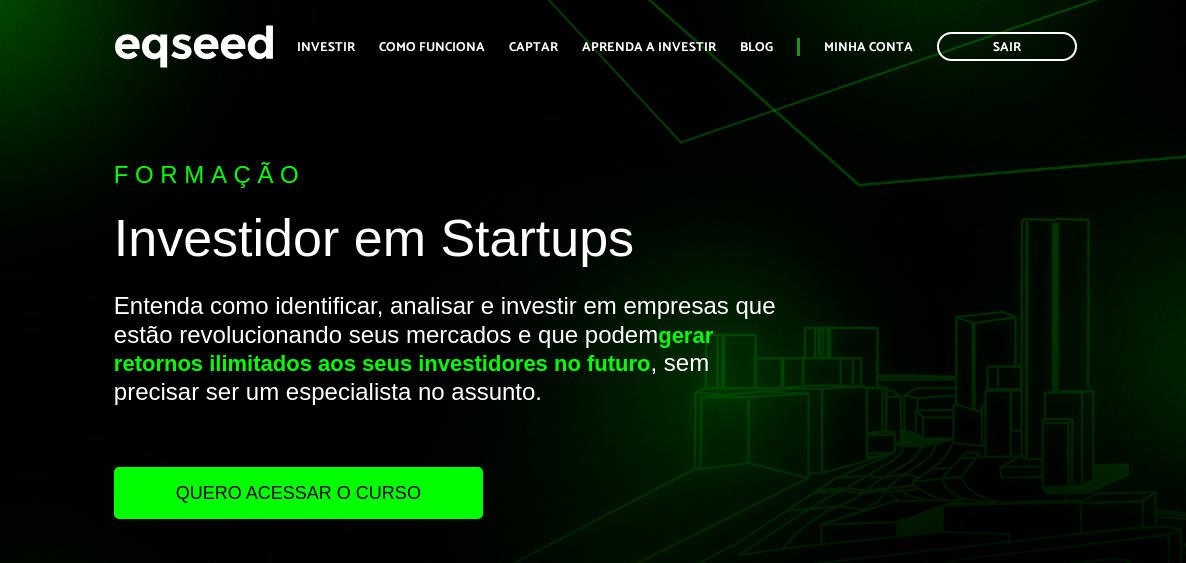 scroll, scrollTop: 0, scrollLeft: 0, axis: both 